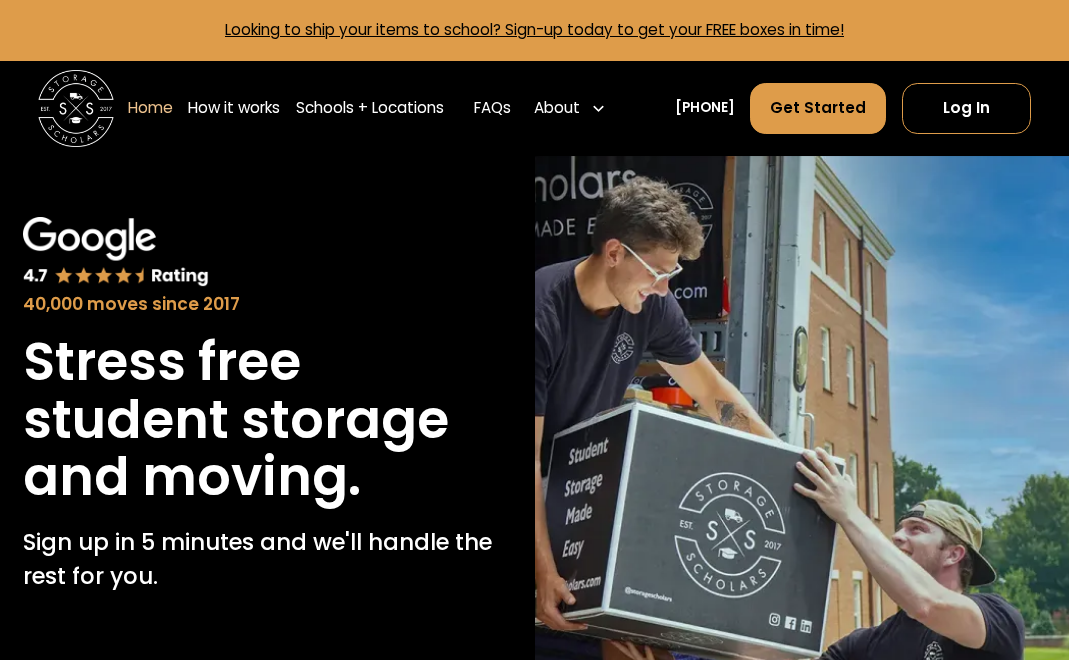 scroll, scrollTop: 0, scrollLeft: 0, axis: both 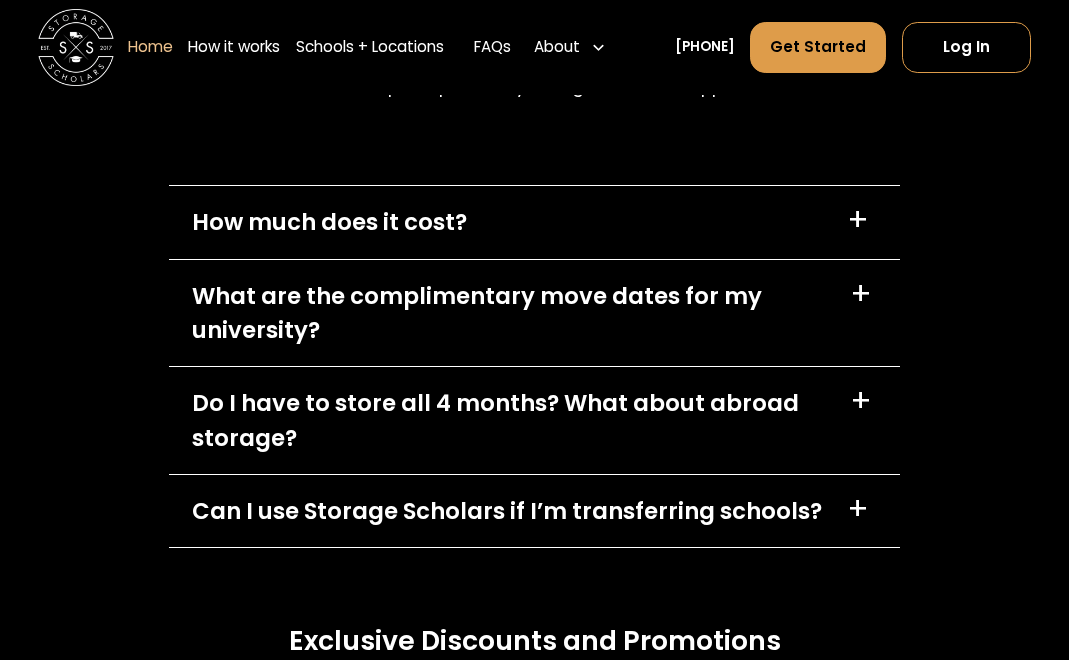 click on "What are the complimentary move dates for my university?" at bounding box center [509, 313] 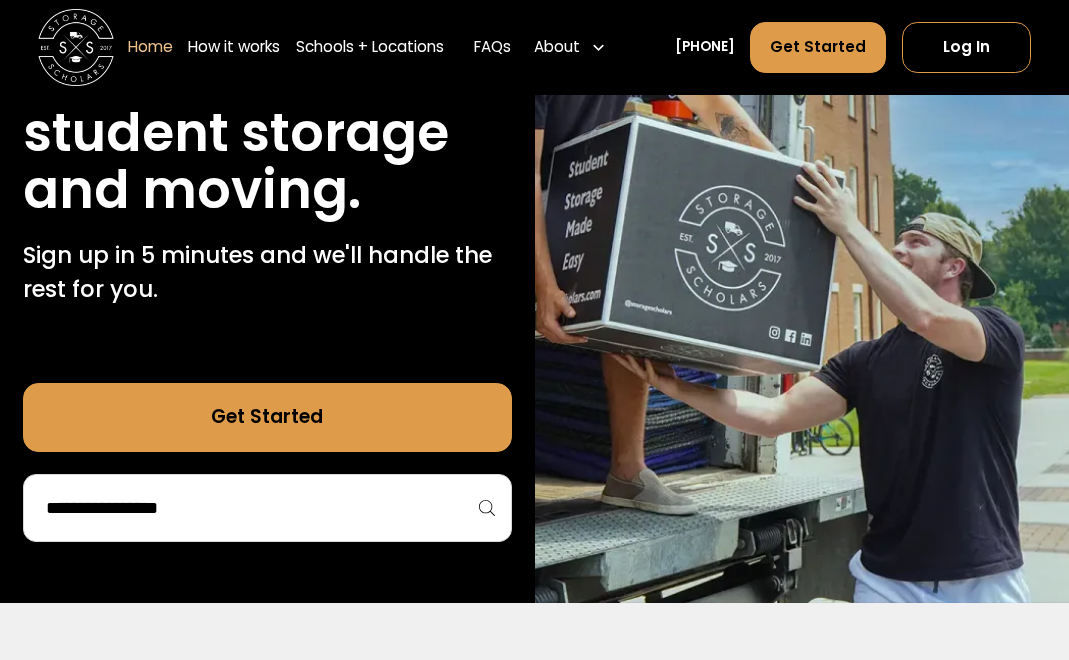 scroll, scrollTop: 285, scrollLeft: 0, axis: vertical 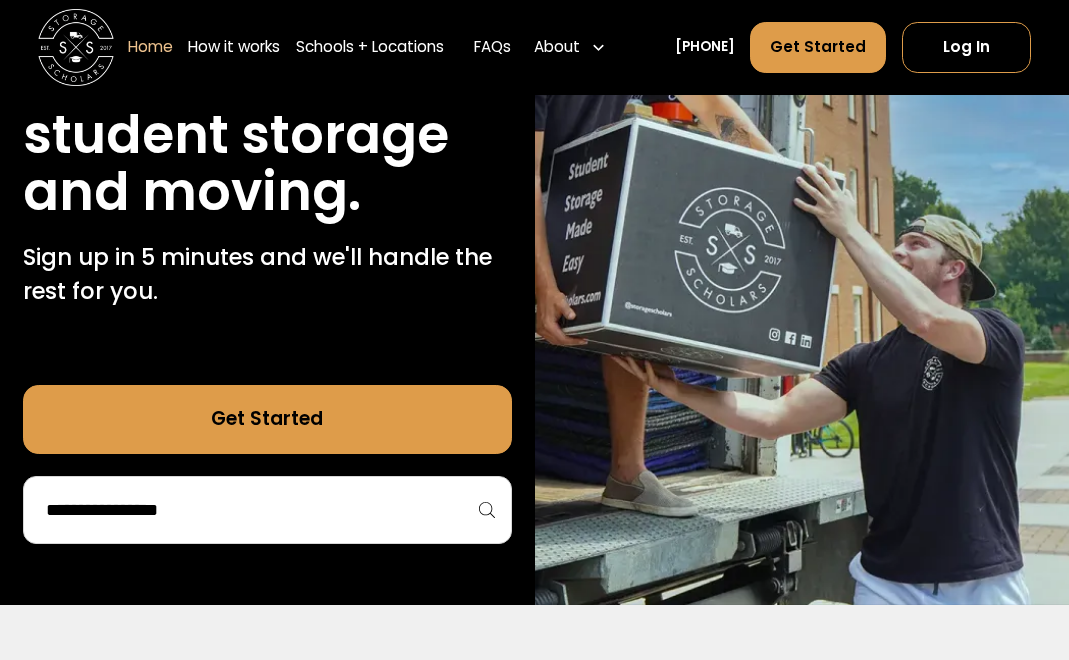 click at bounding box center (267, 510) 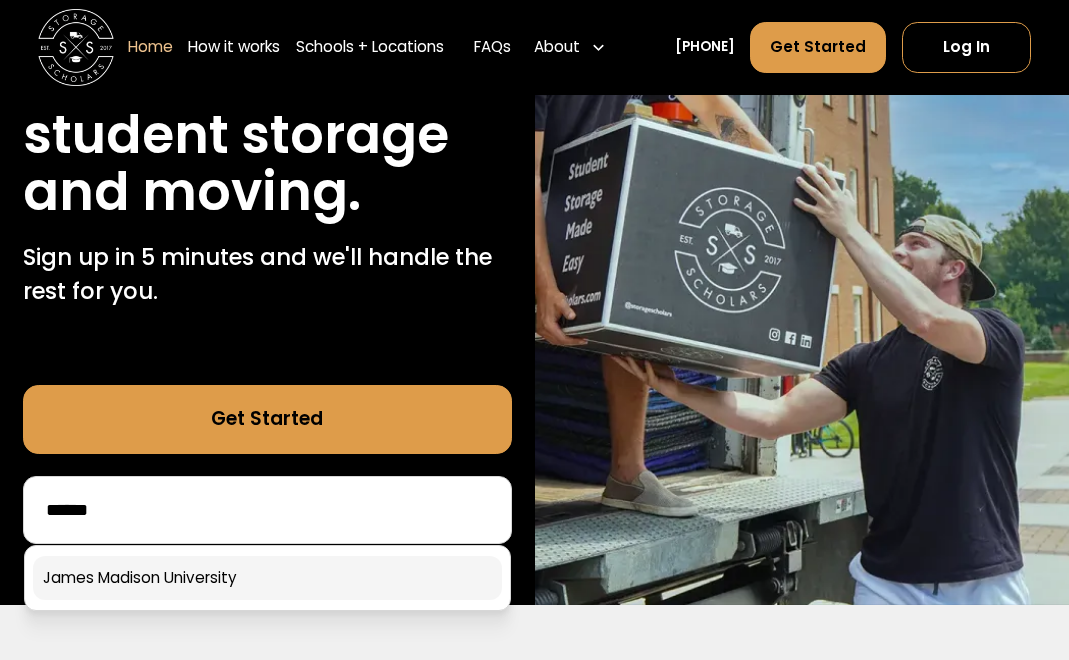 type on "*****" 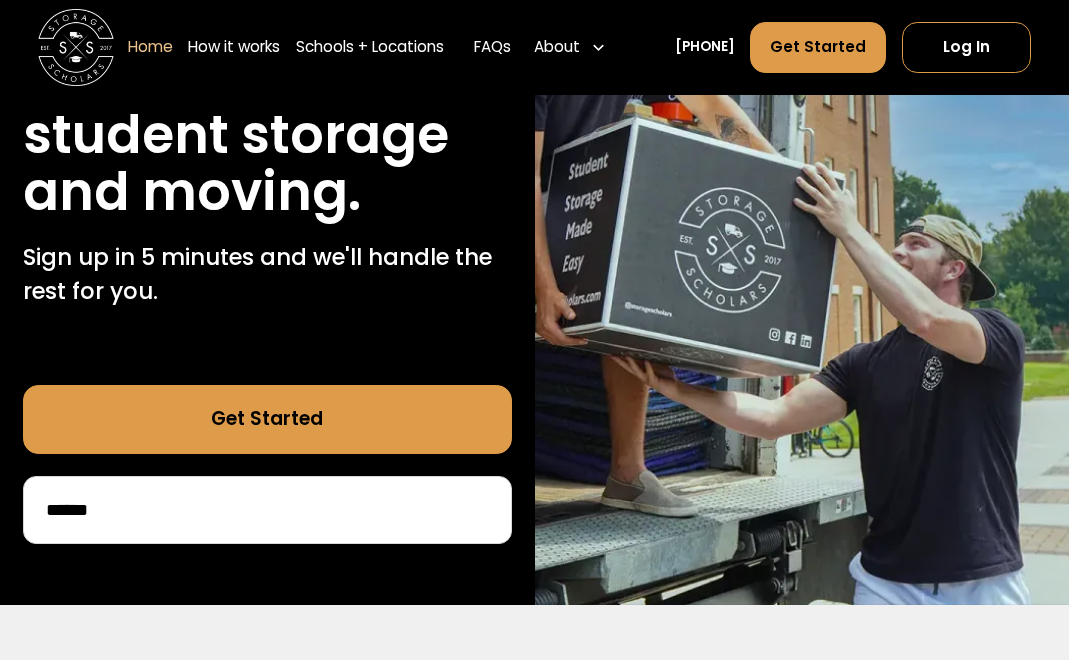 click on "40,000 moves since 2017 Stress free student storage and moving. Sign up in 5 minutes and we'll handle the rest for you. Get Started
*****" at bounding box center [267, 238] 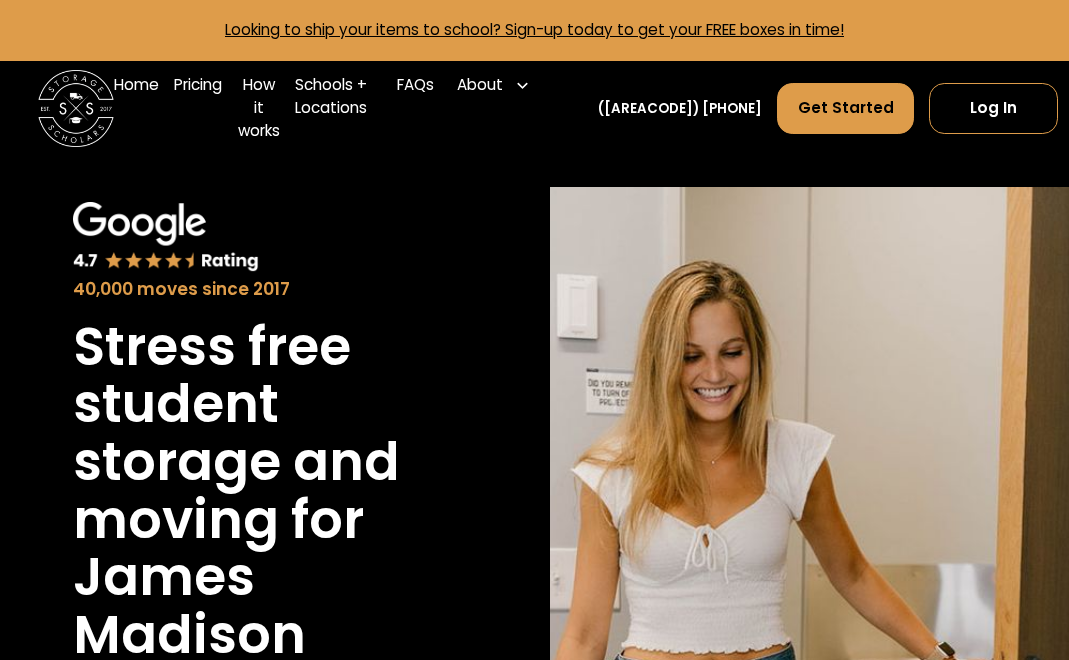 scroll, scrollTop: 0, scrollLeft: 0, axis: both 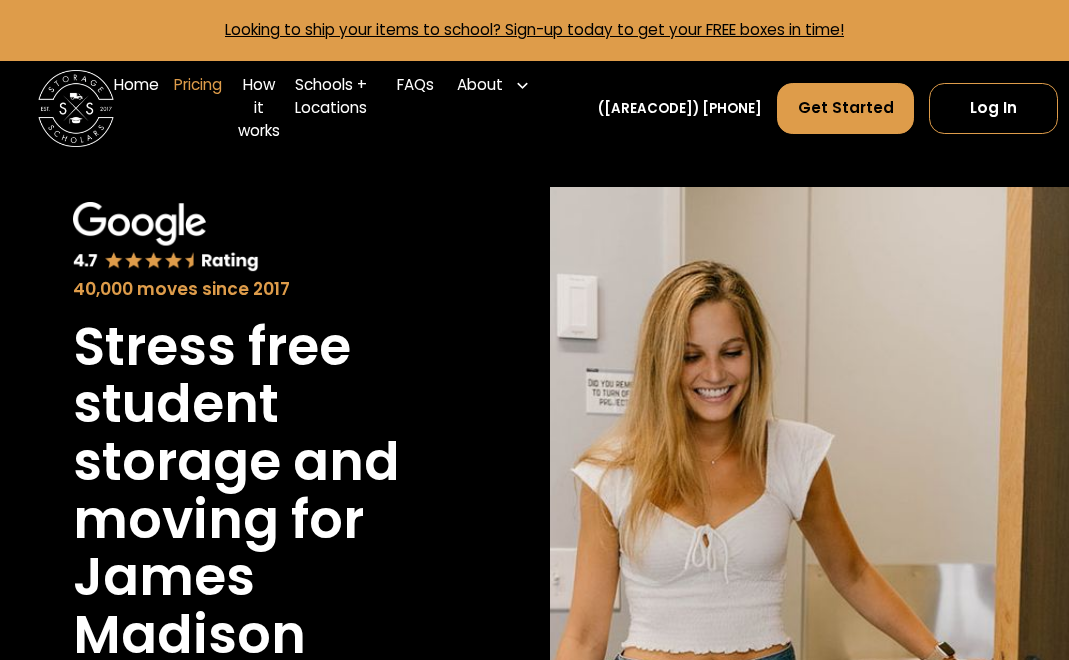 click on "Pricing" at bounding box center [198, 108] 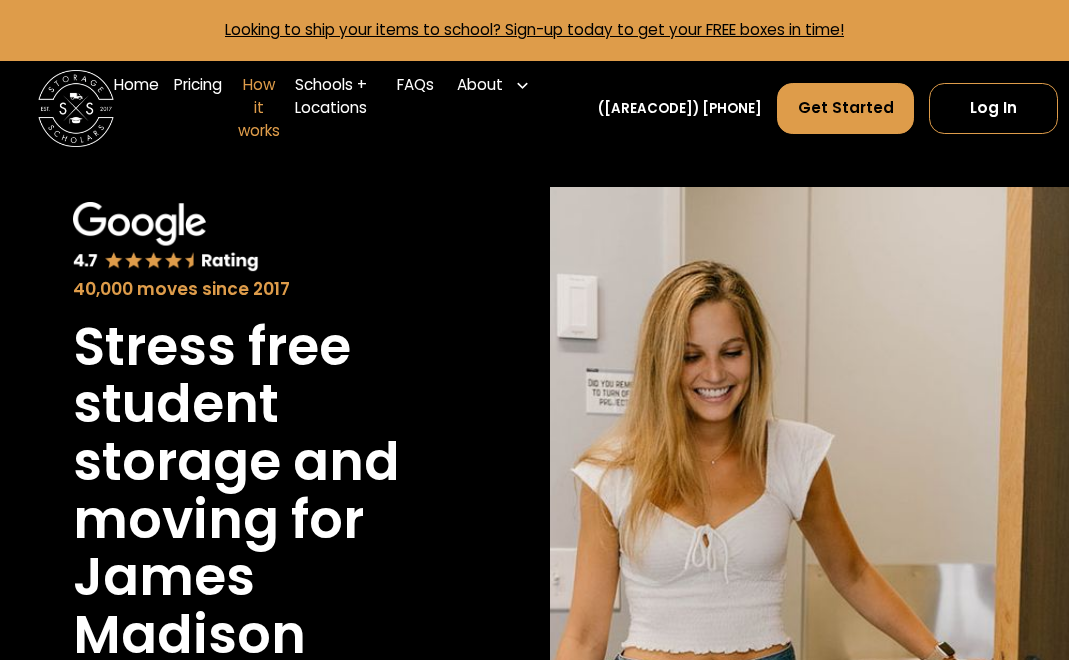 click on "How it works" at bounding box center [259, 108] 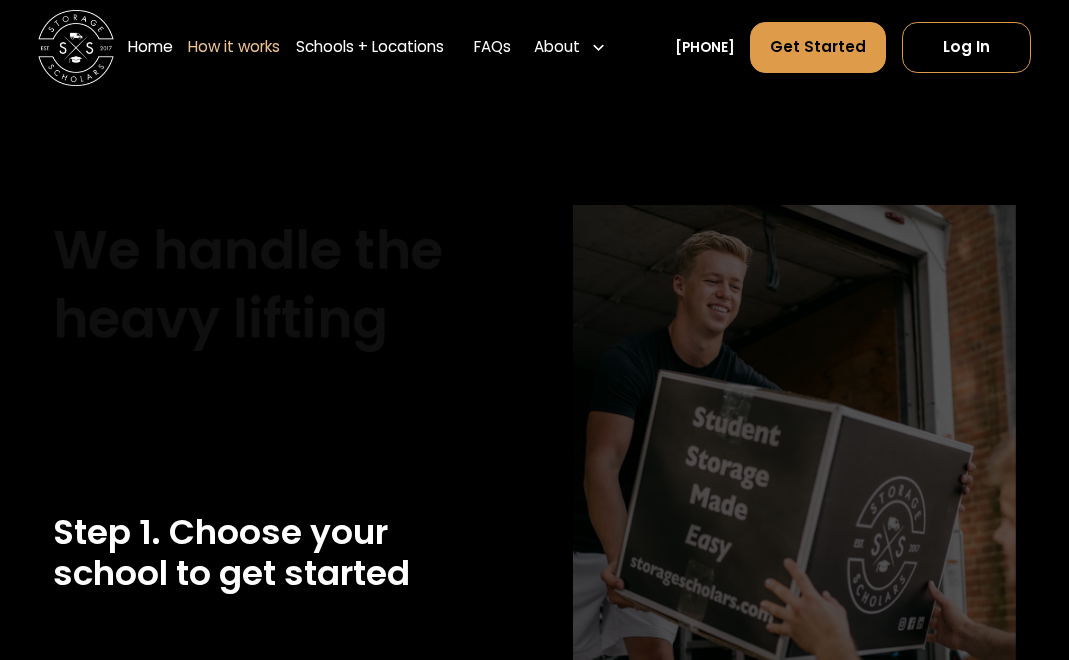 scroll, scrollTop: 0, scrollLeft: 0, axis: both 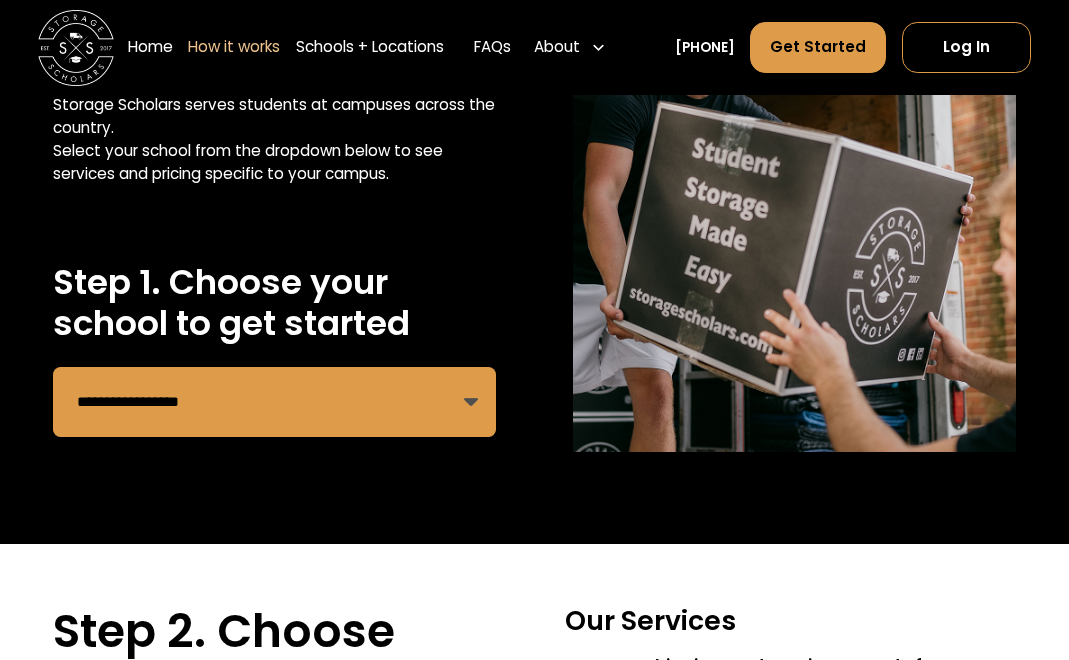 select on "**********" 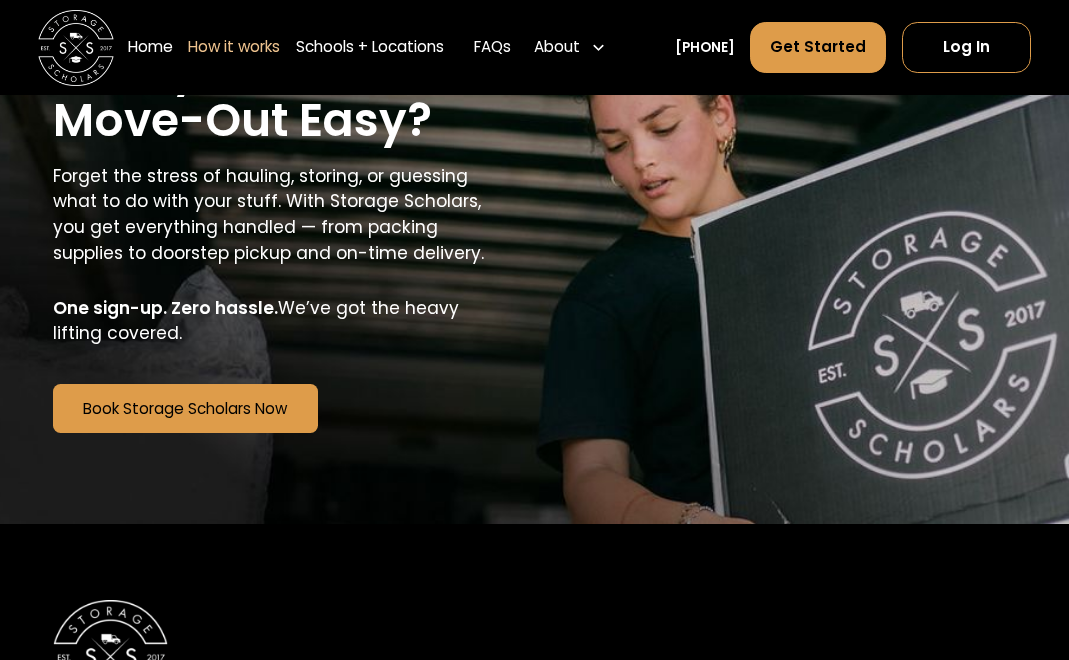 scroll, scrollTop: 3300, scrollLeft: 0, axis: vertical 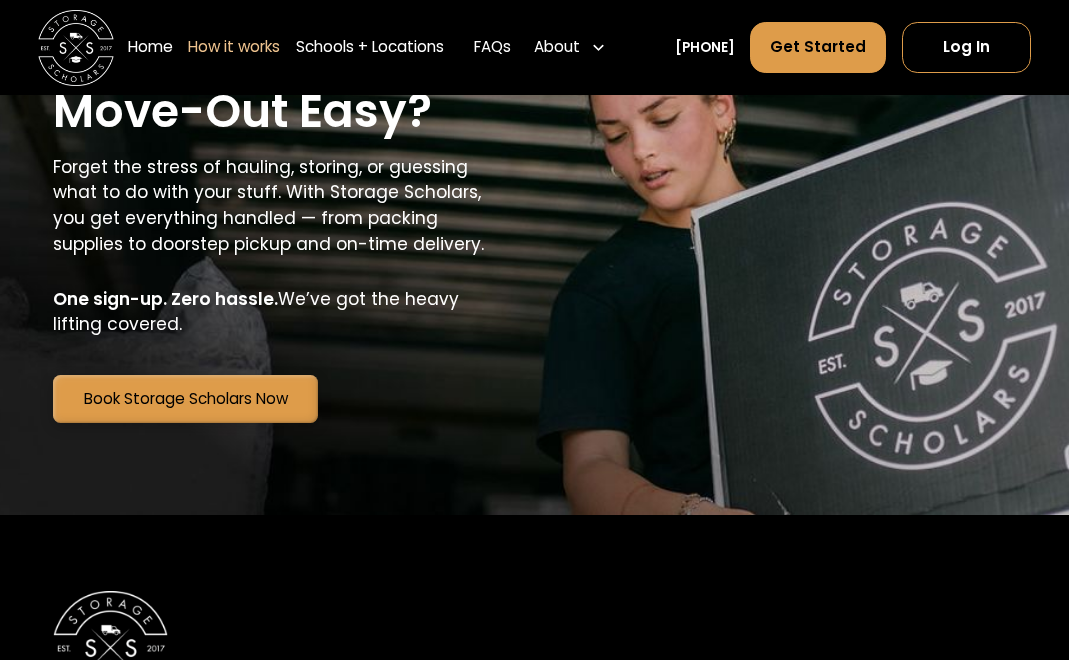 click on "Book Storage Scholars Now" at bounding box center [185, 399] 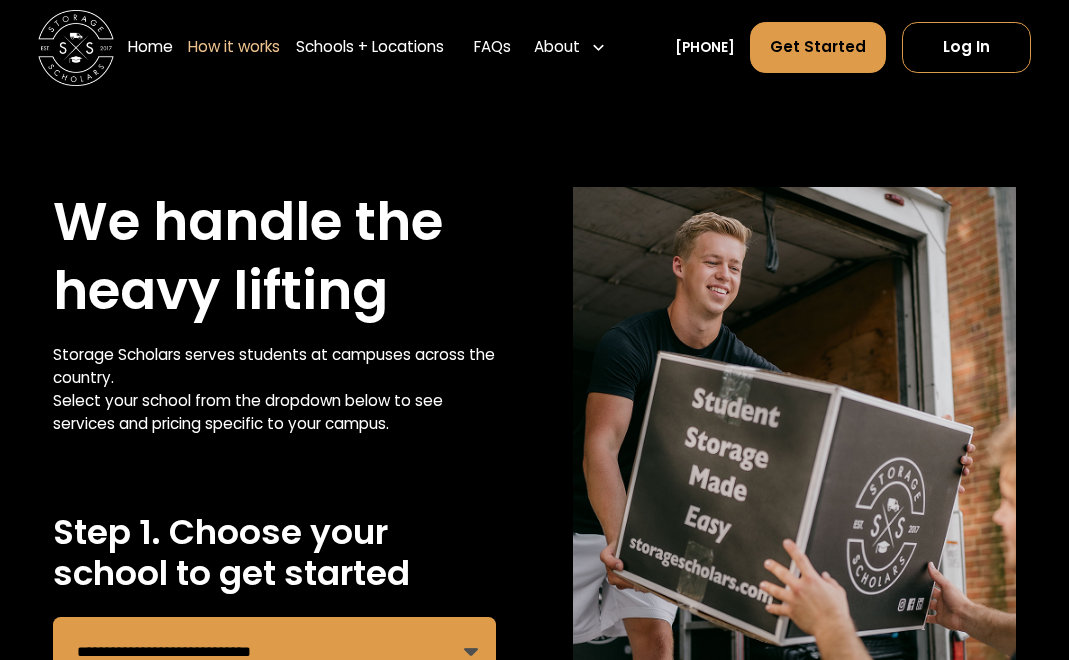 scroll, scrollTop: 0, scrollLeft: 0, axis: both 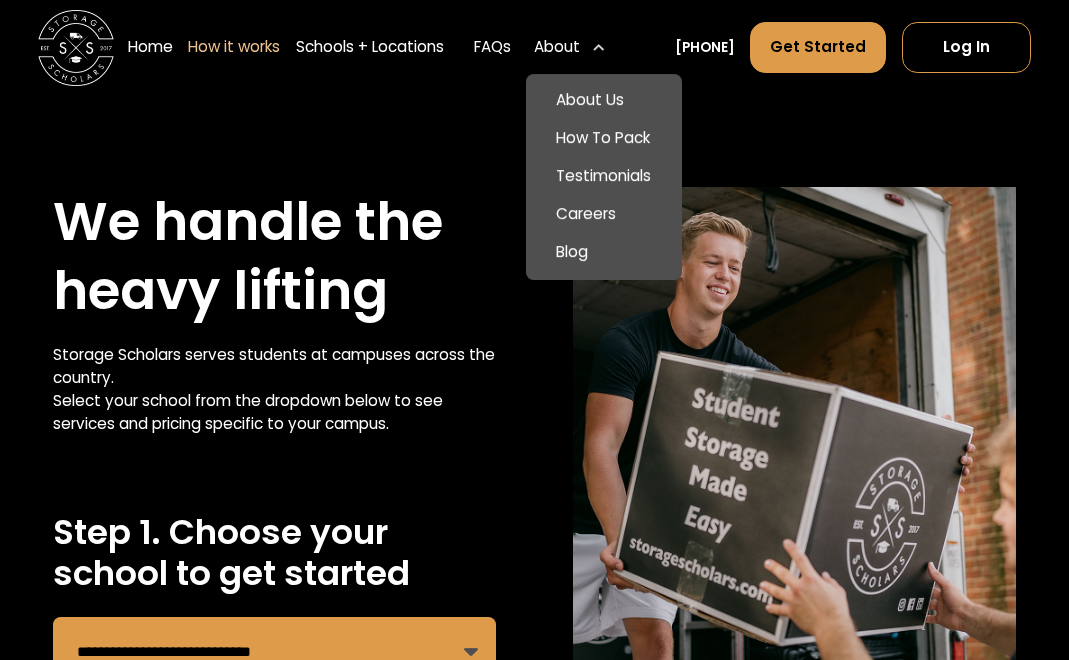 click on "About" at bounding box center [557, 47] 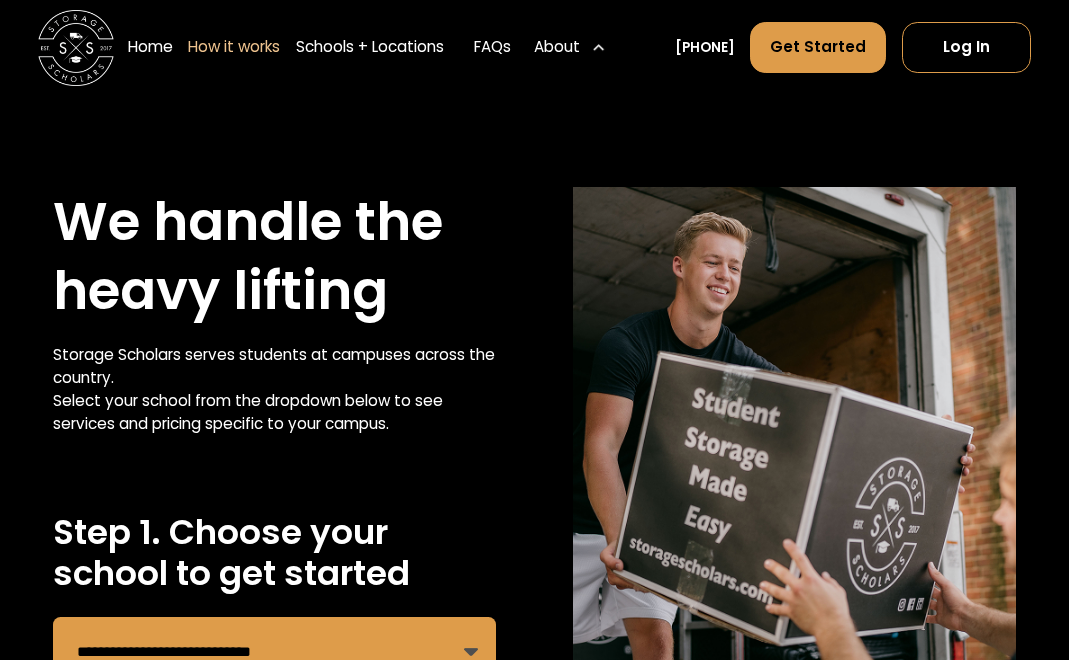 click on "About" at bounding box center [557, 47] 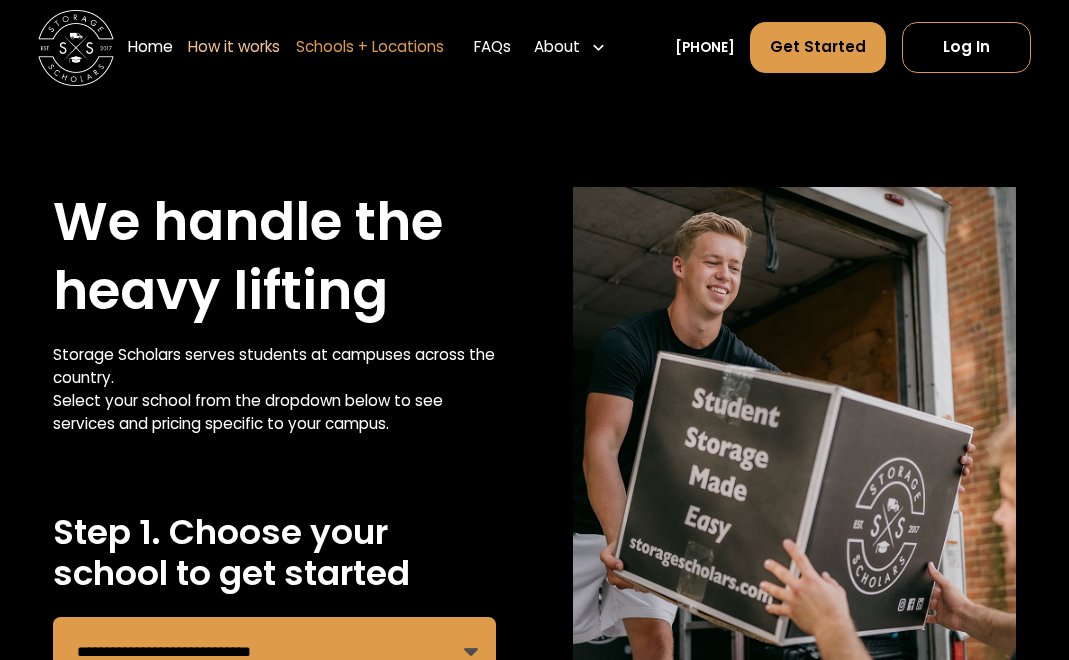 click on "Schools + Locations" at bounding box center [370, 47] 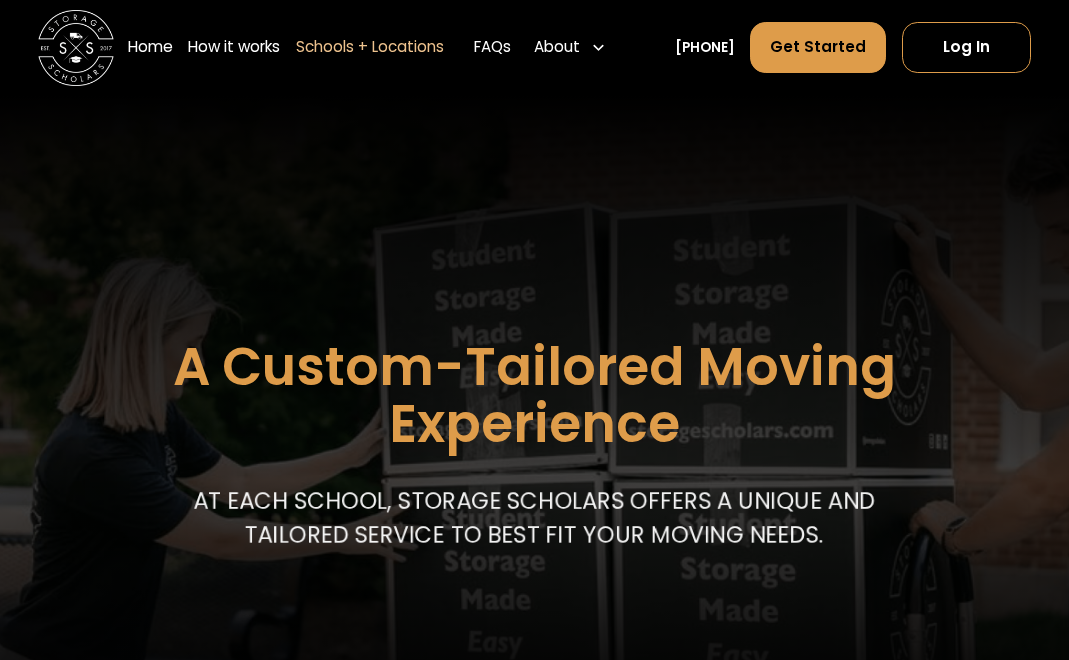scroll, scrollTop: 0, scrollLeft: 0, axis: both 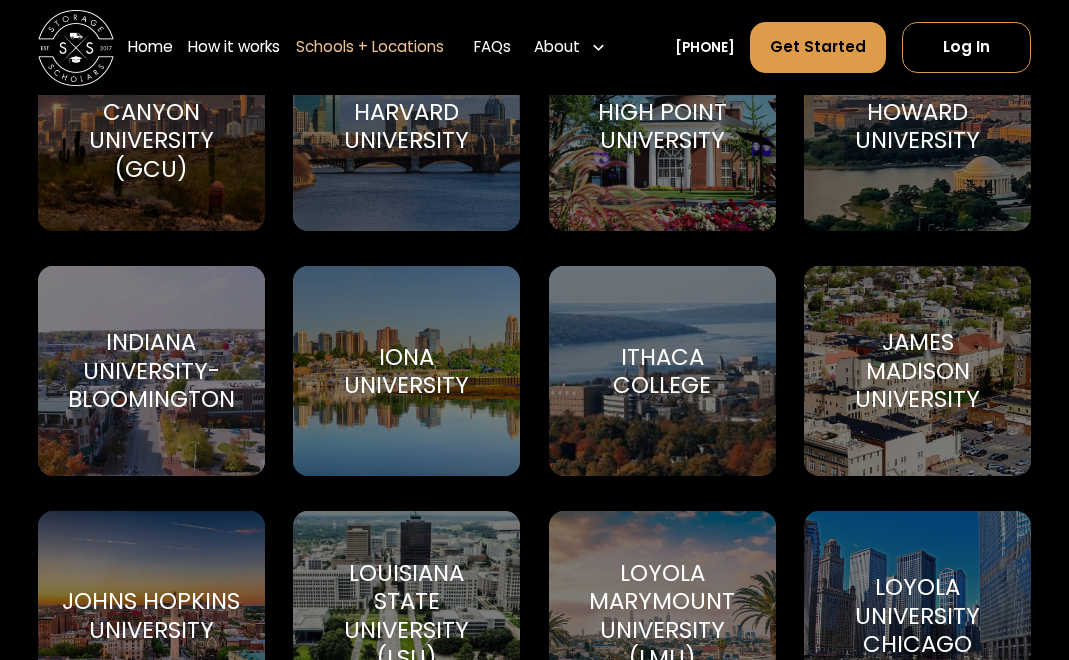 click on "James Madison University" at bounding box center [917, 371] 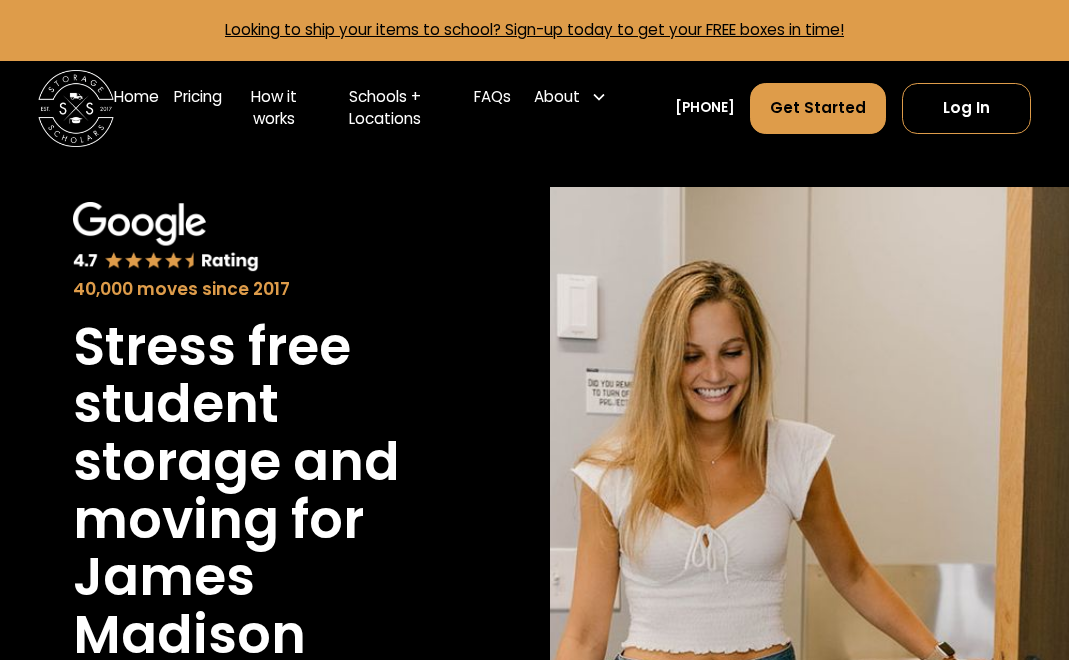 scroll, scrollTop: 0, scrollLeft: 0, axis: both 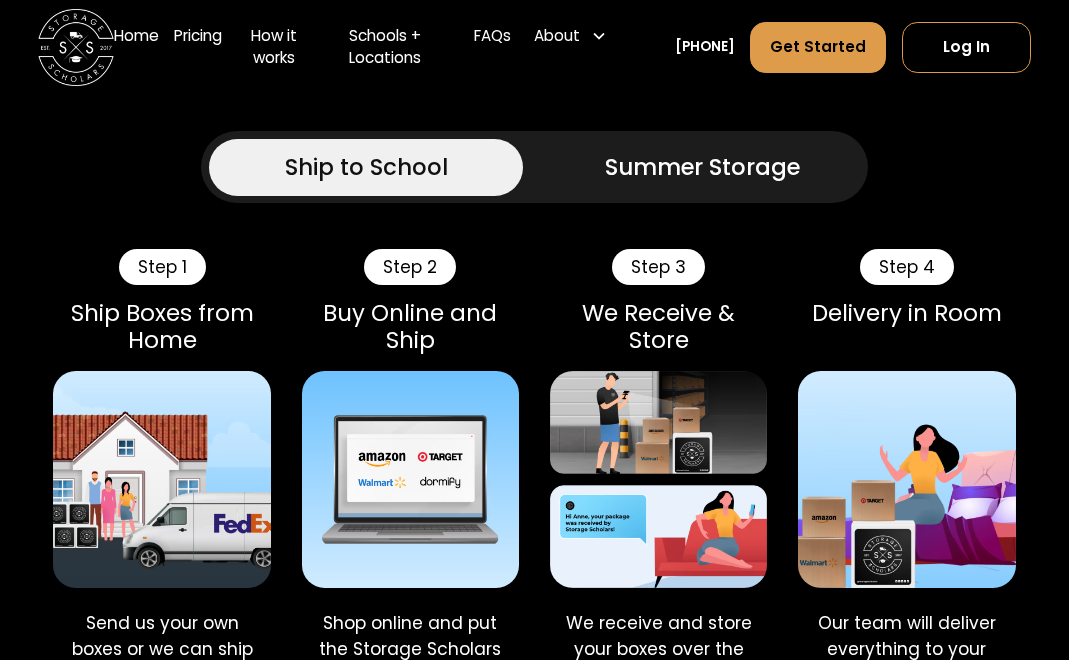 click on "Ship to School" at bounding box center [366, 167] 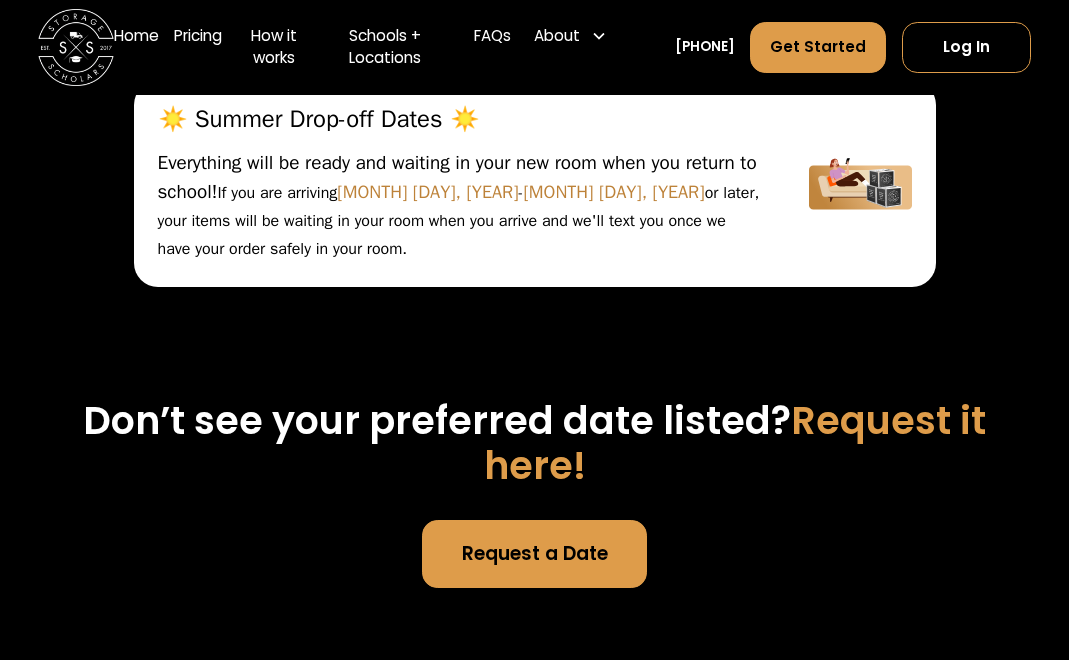 scroll, scrollTop: 6147, scrollLeft: 0, axis: vertical 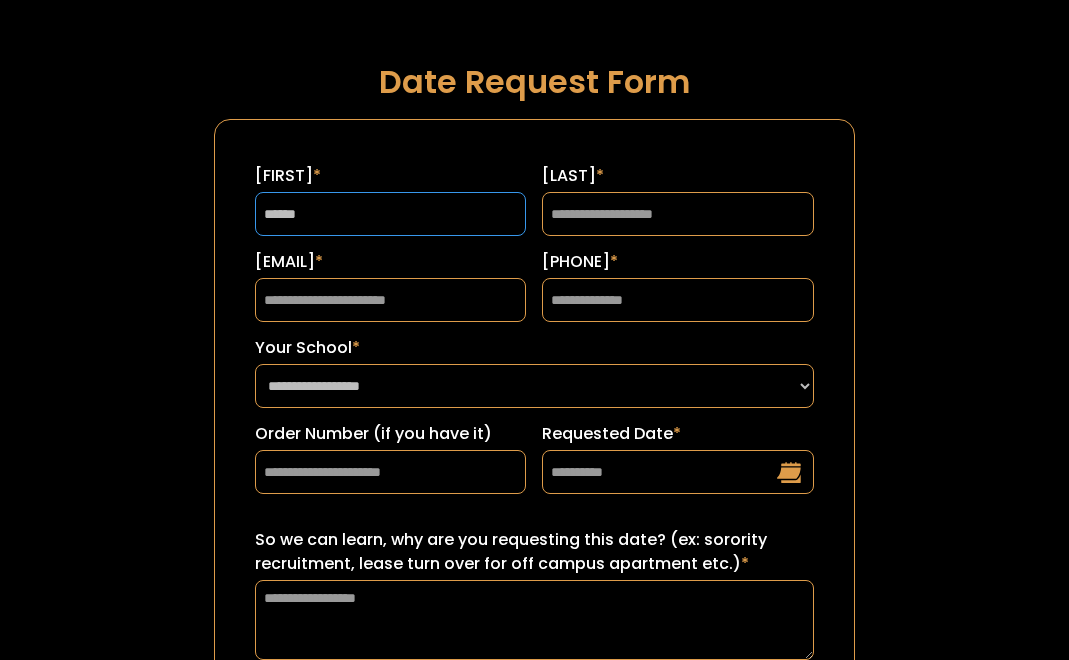 type on "*****" 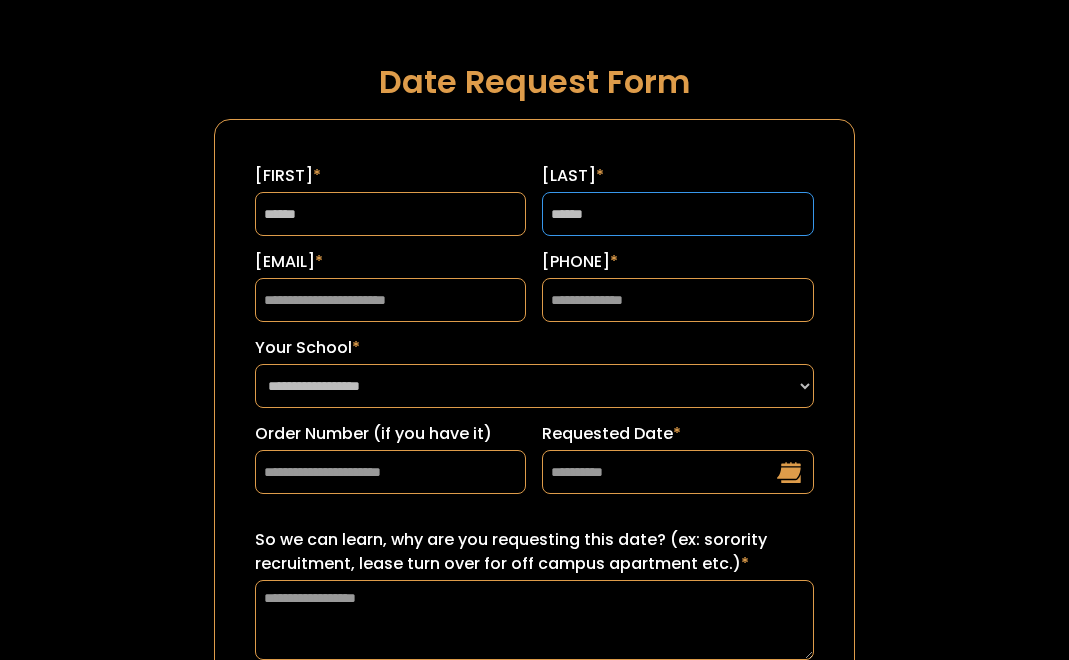 type on "******" 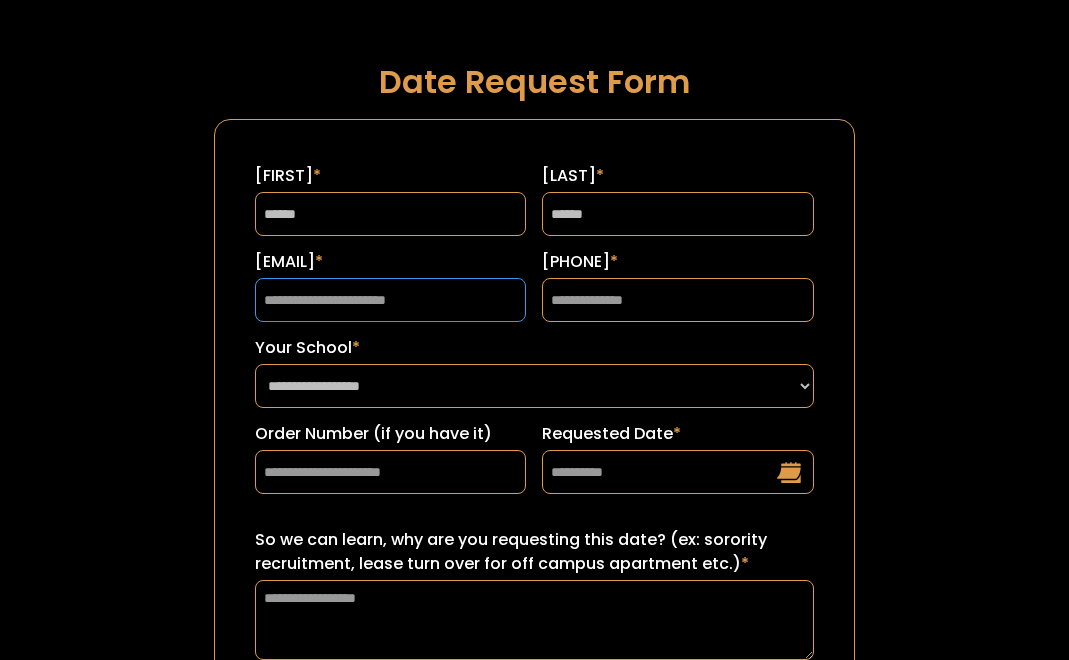 type on "**********" 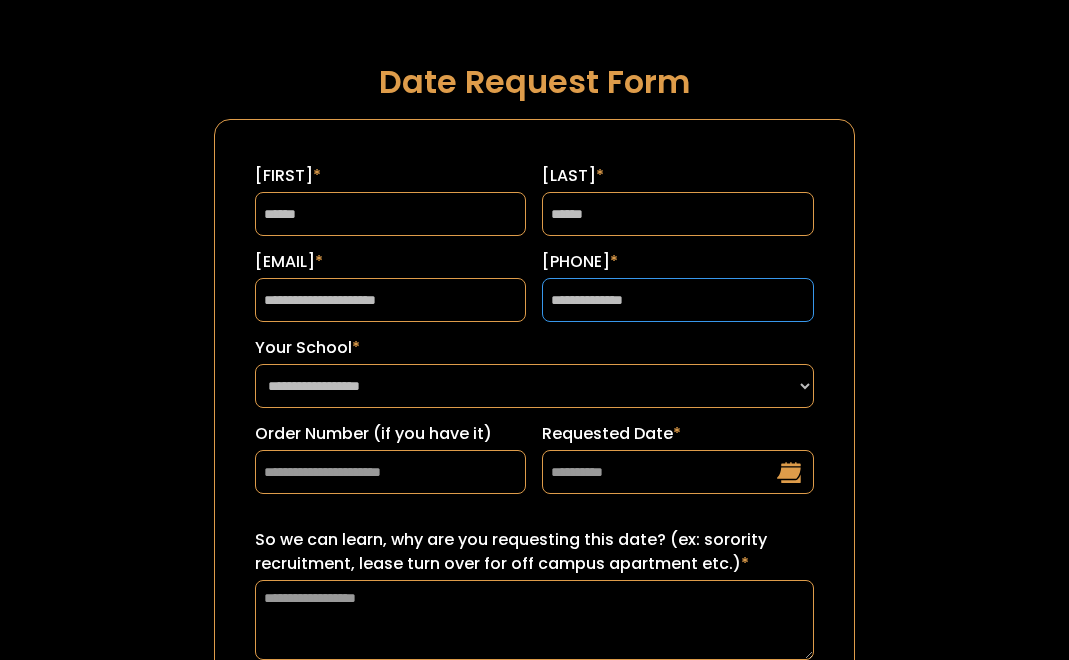 type on "**********" 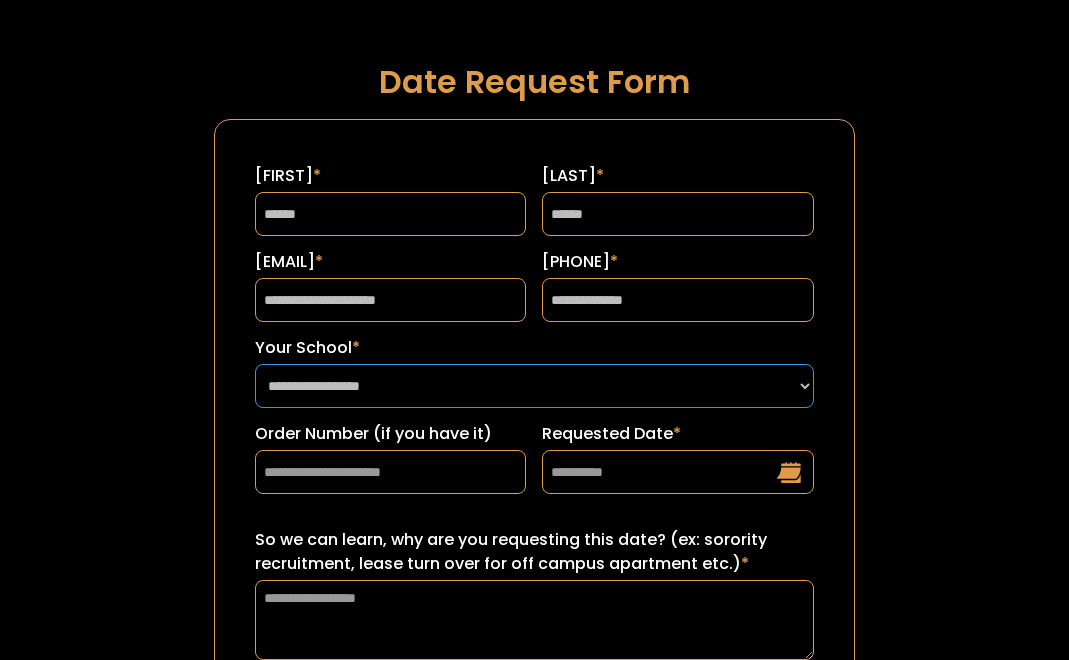 select on "**********" 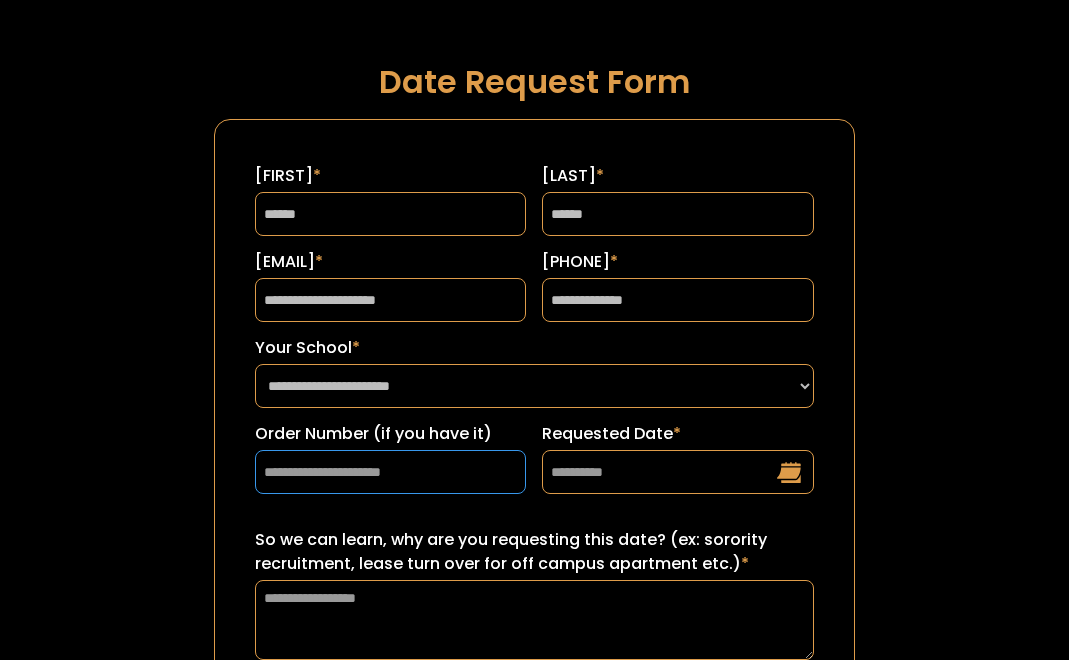 click on "Order Number (if you have it)" at bounding box center [391, 472] 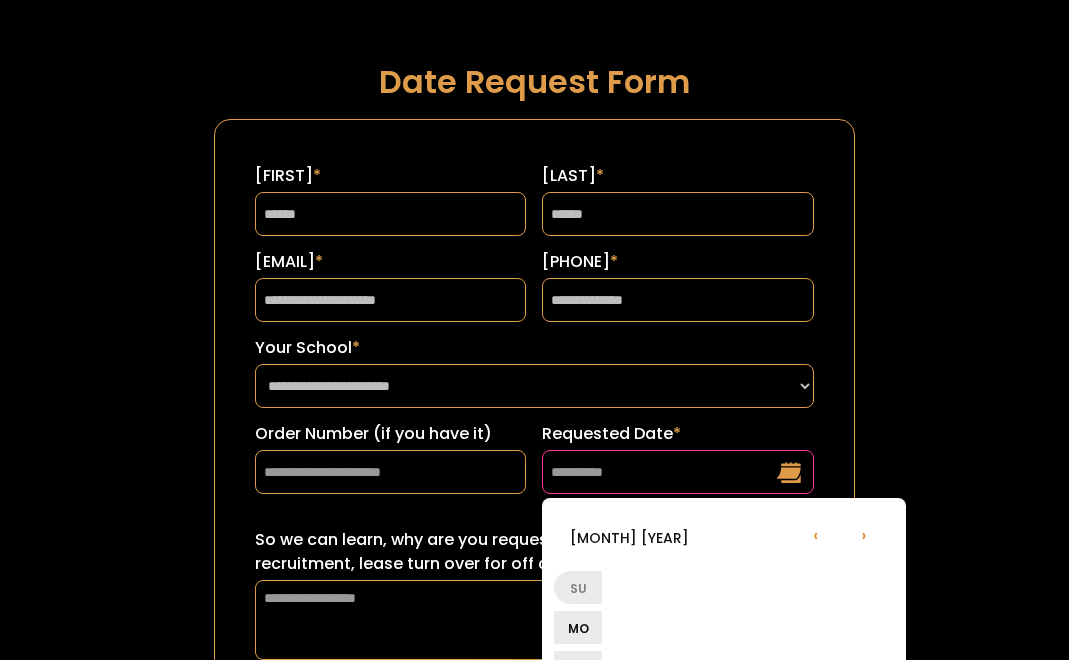 click on "Requested Date  *" at bounding box center (678, 472) 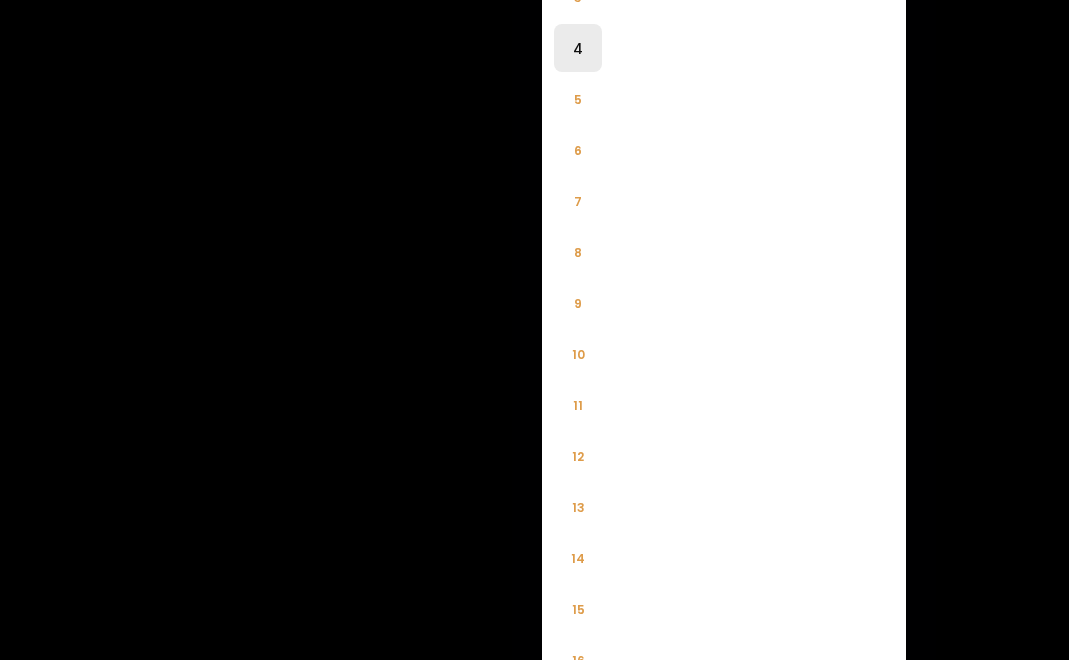 scroll, scrollTop: 1239, scrollLeft: 0, axis: vertical 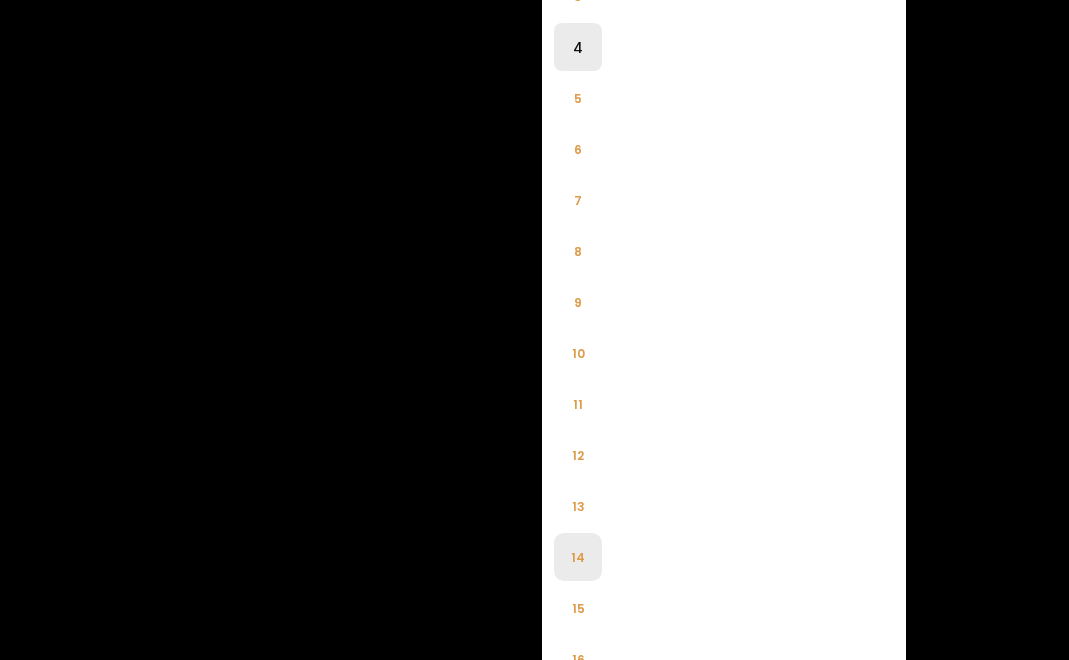 click on "14" at bounding box center (578, 557) 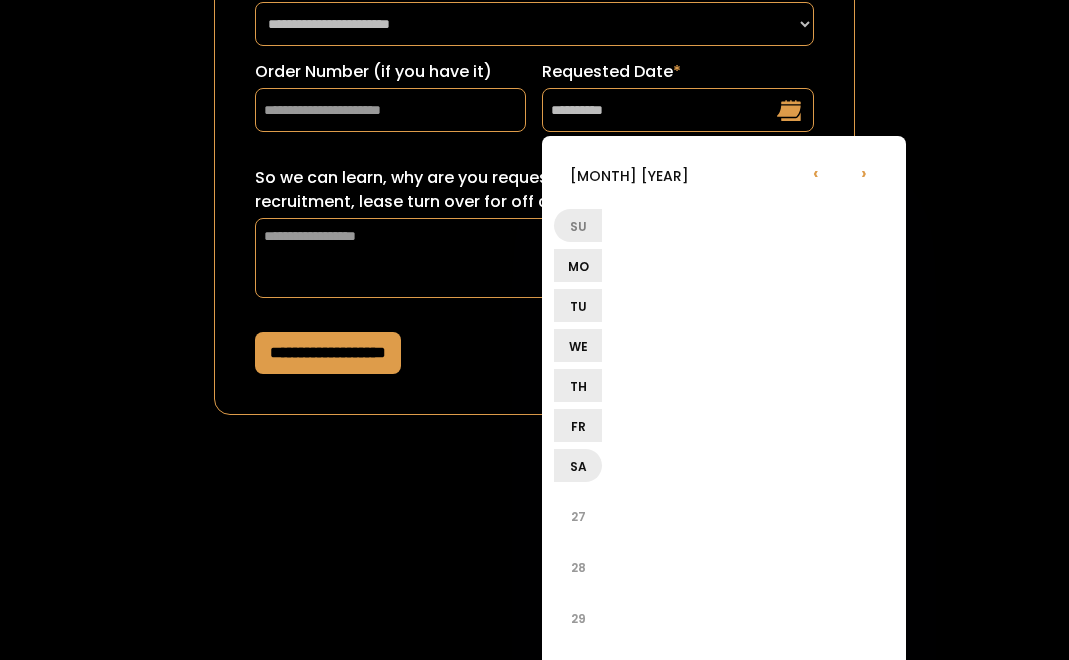 scroll, scrollTop: 358, scrollLeft: 0, axis: vertical 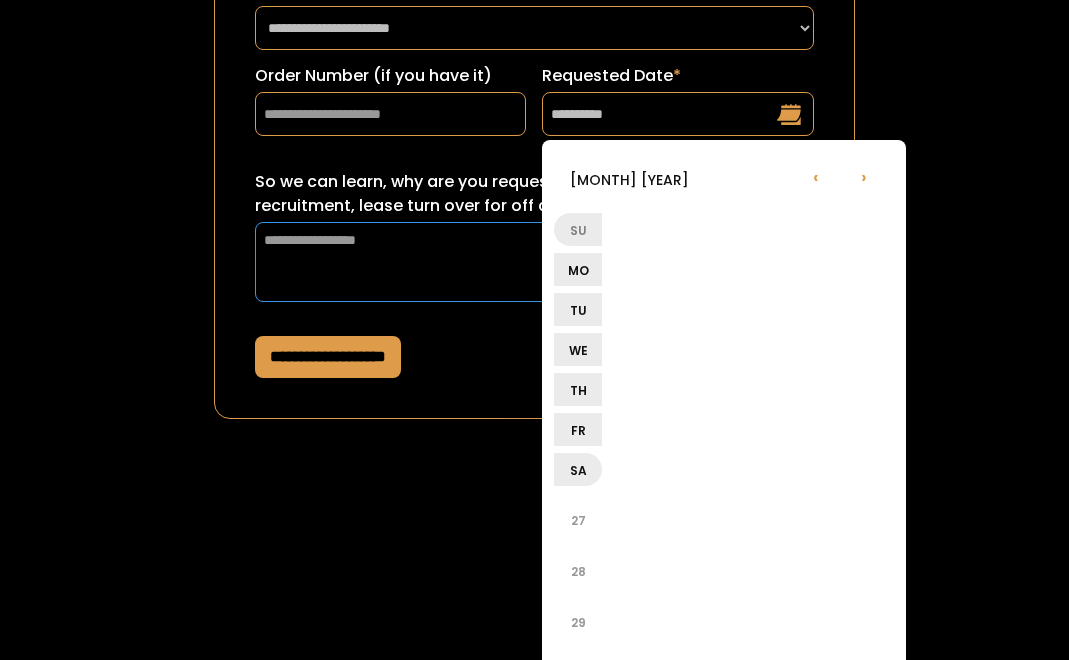click on "So we can learn, why are you requesting this date? (ex: sorority recruitment, lease turn over for off campus apartment etc.)  *" at bounding box center (534, 262) 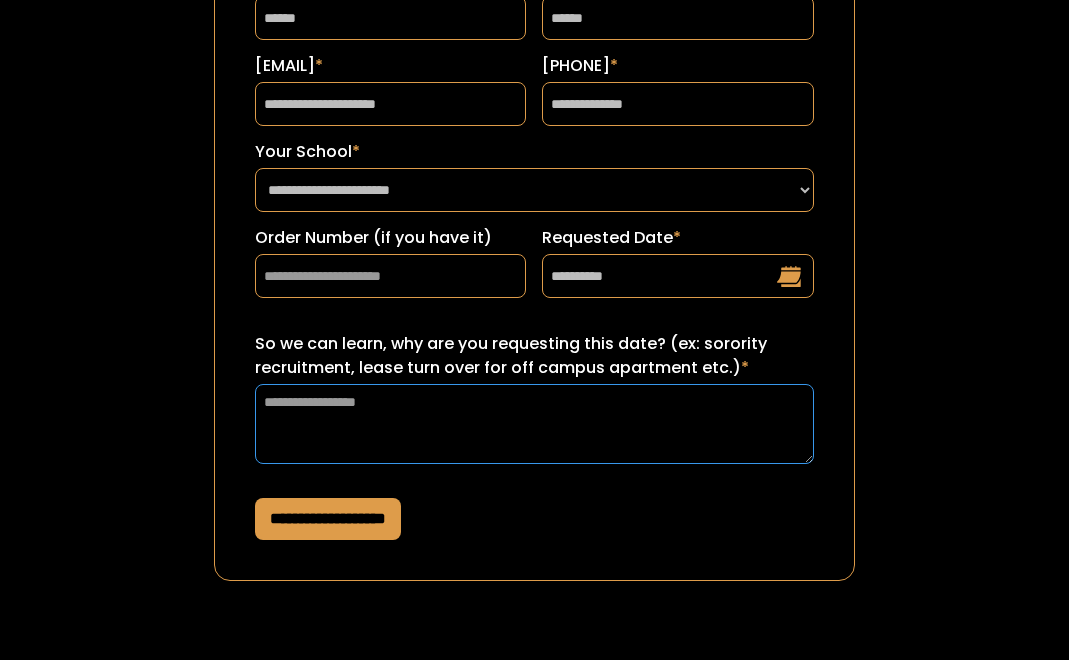 scroll, scrollTop: 190, scrollLeft: 0, axis: vertical 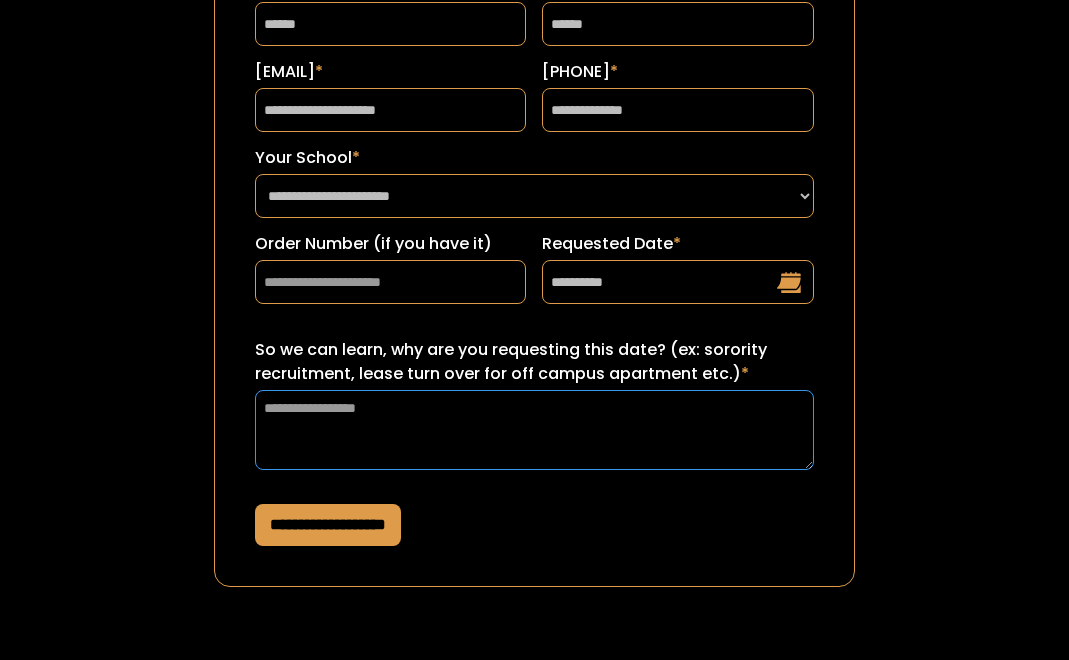 click on "So we can learn, why are you requesting this date? (ex: sorority recruitment, lease turn over for off campus apartment etc.)  *" at bounding box center [534, 430] 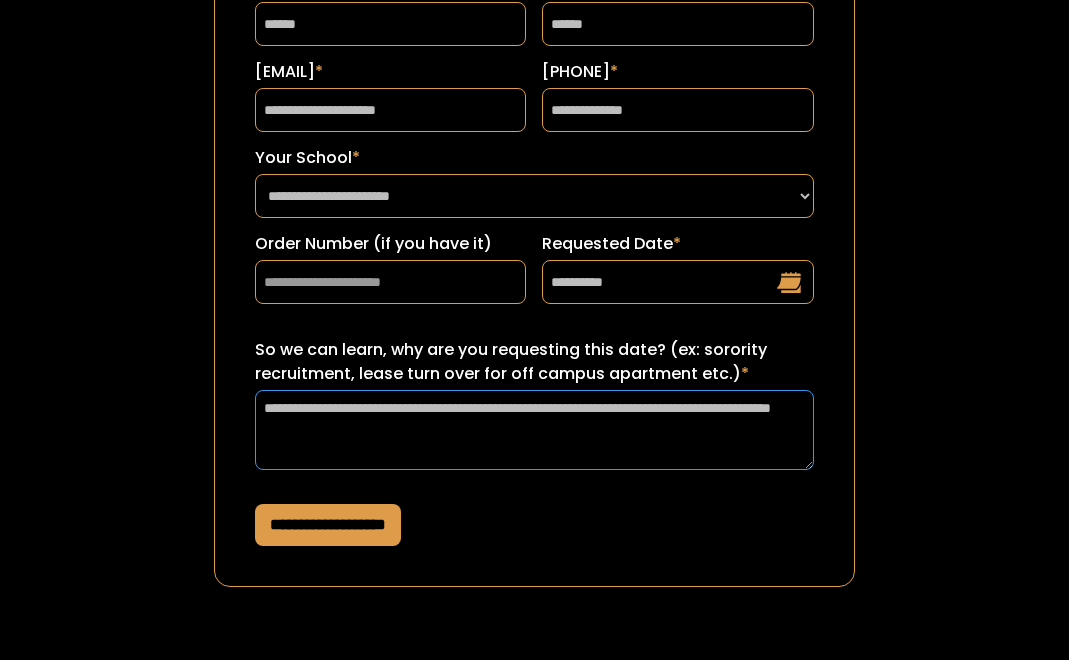 type on "**********" 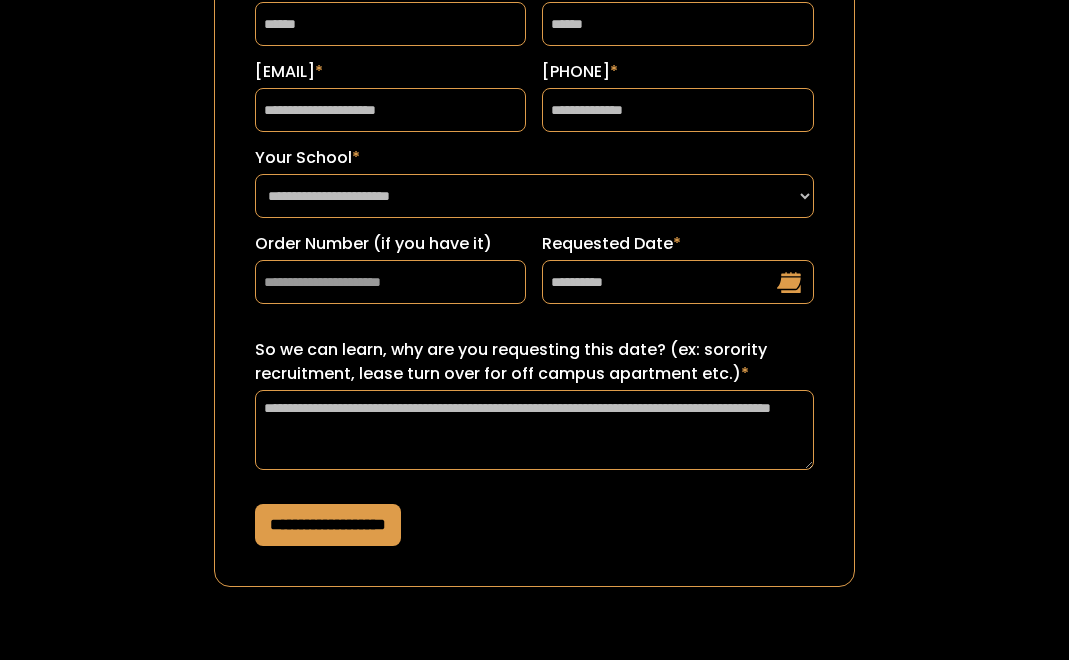 click on "**********" at bounding box center (328, 525) 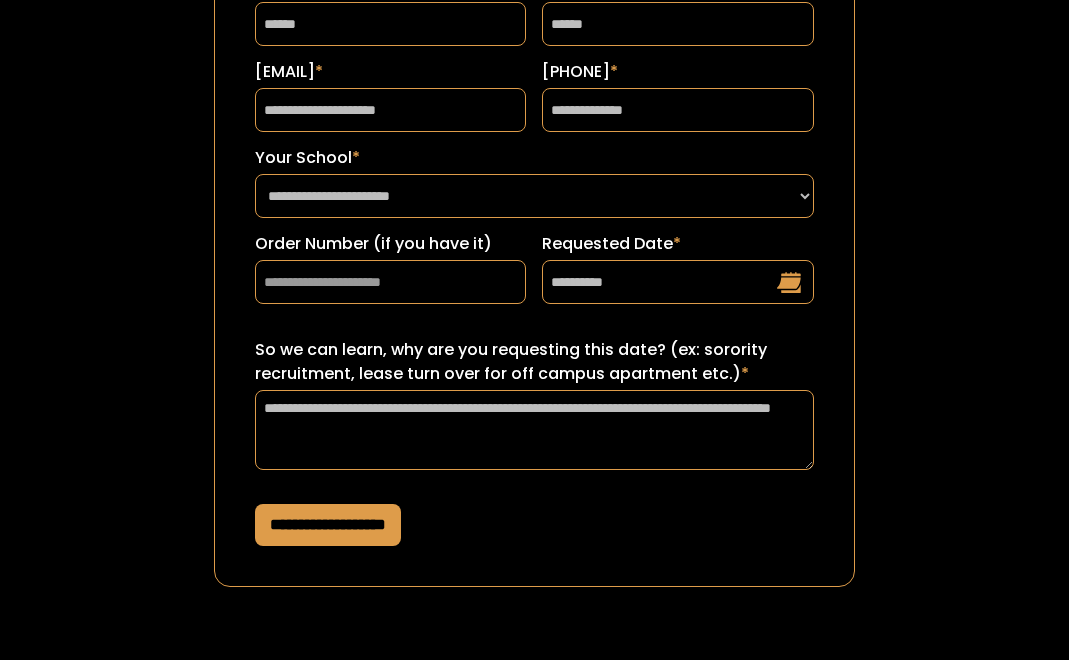 scroll, scrollTop: 0, scrollLeft: 0, axis: both 